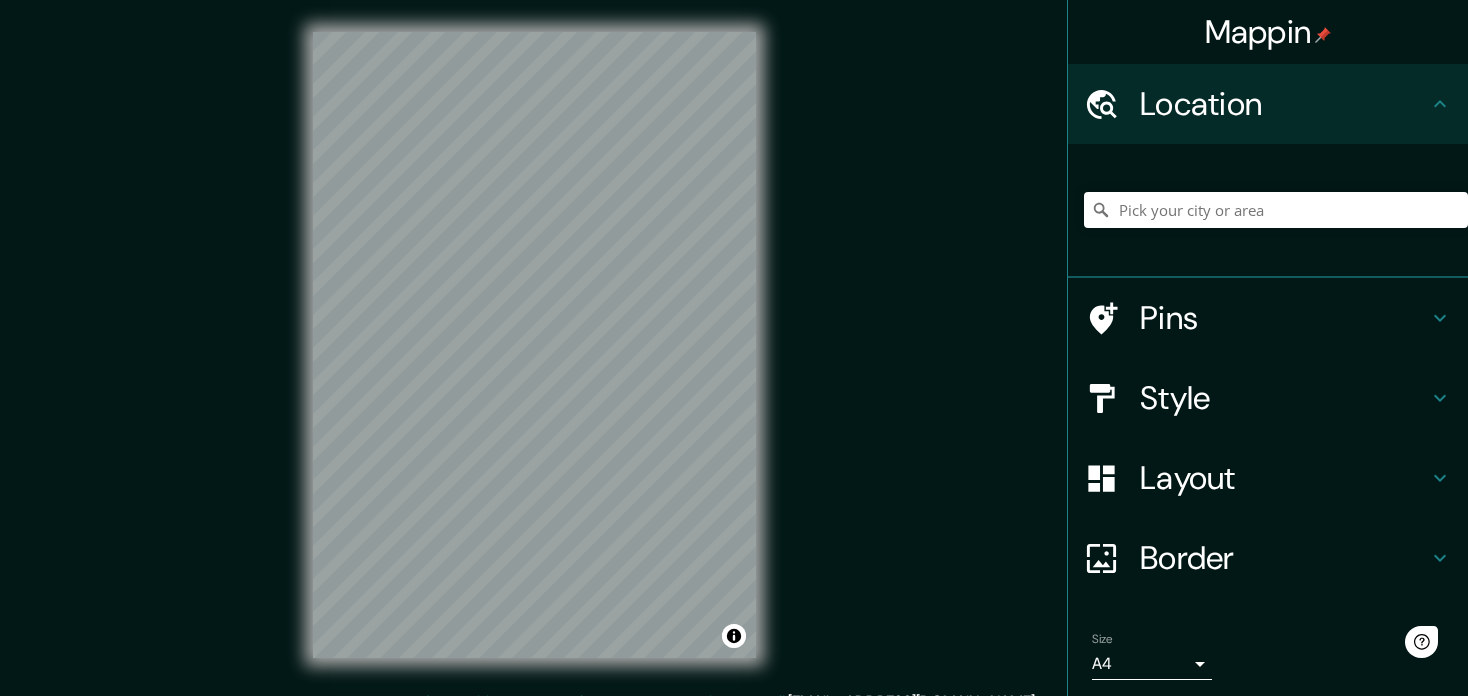 scroll, scrollTop: 0, scrollLeft: 0, axis: both 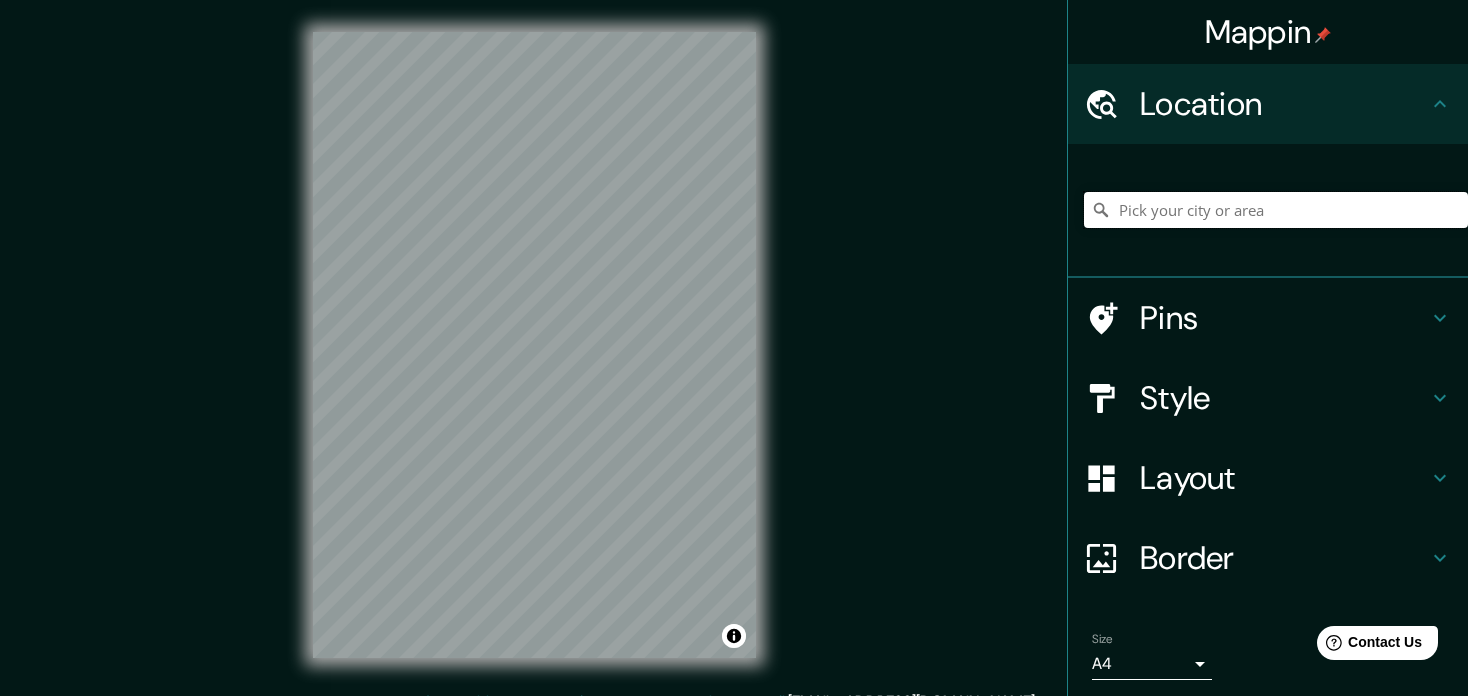 click at bounding box center [1276, 210] 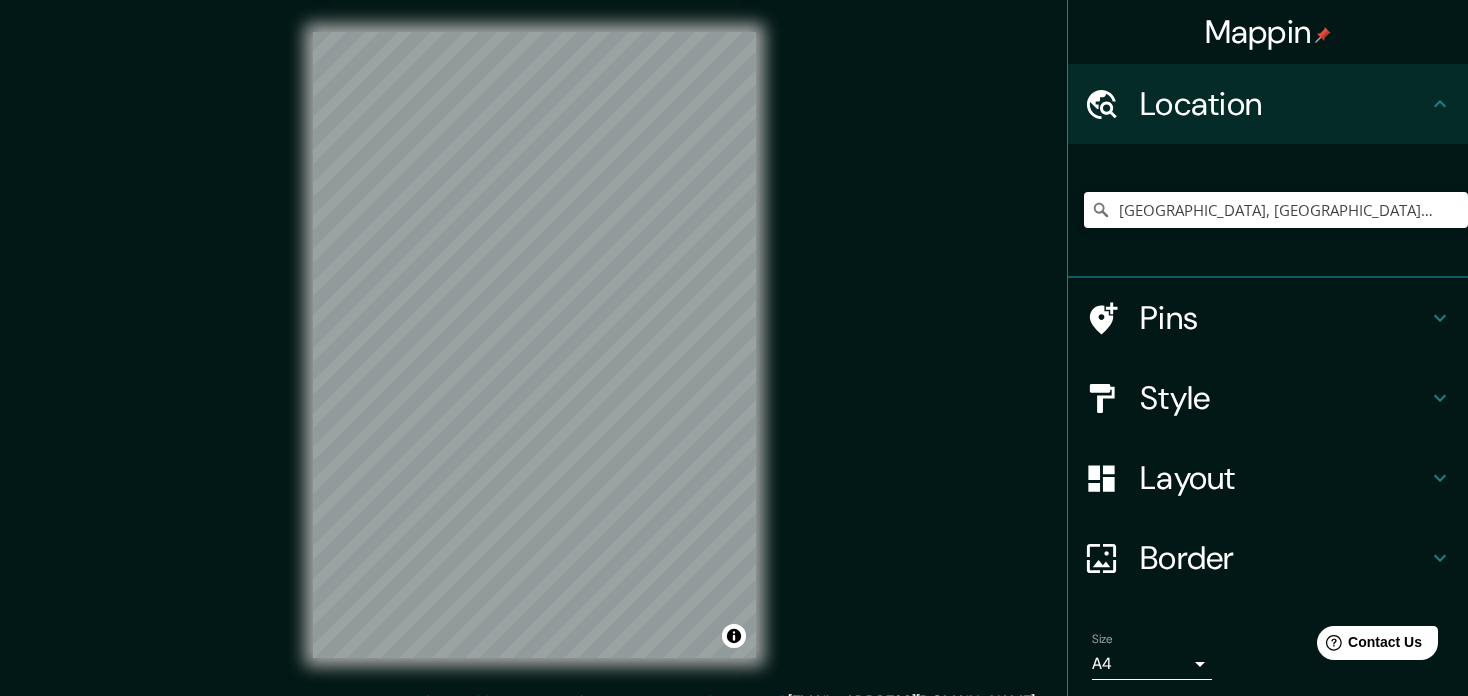 click on "© Mapbox   © OpenStreetMap   Improve this map" at bounding box center [534, 345] 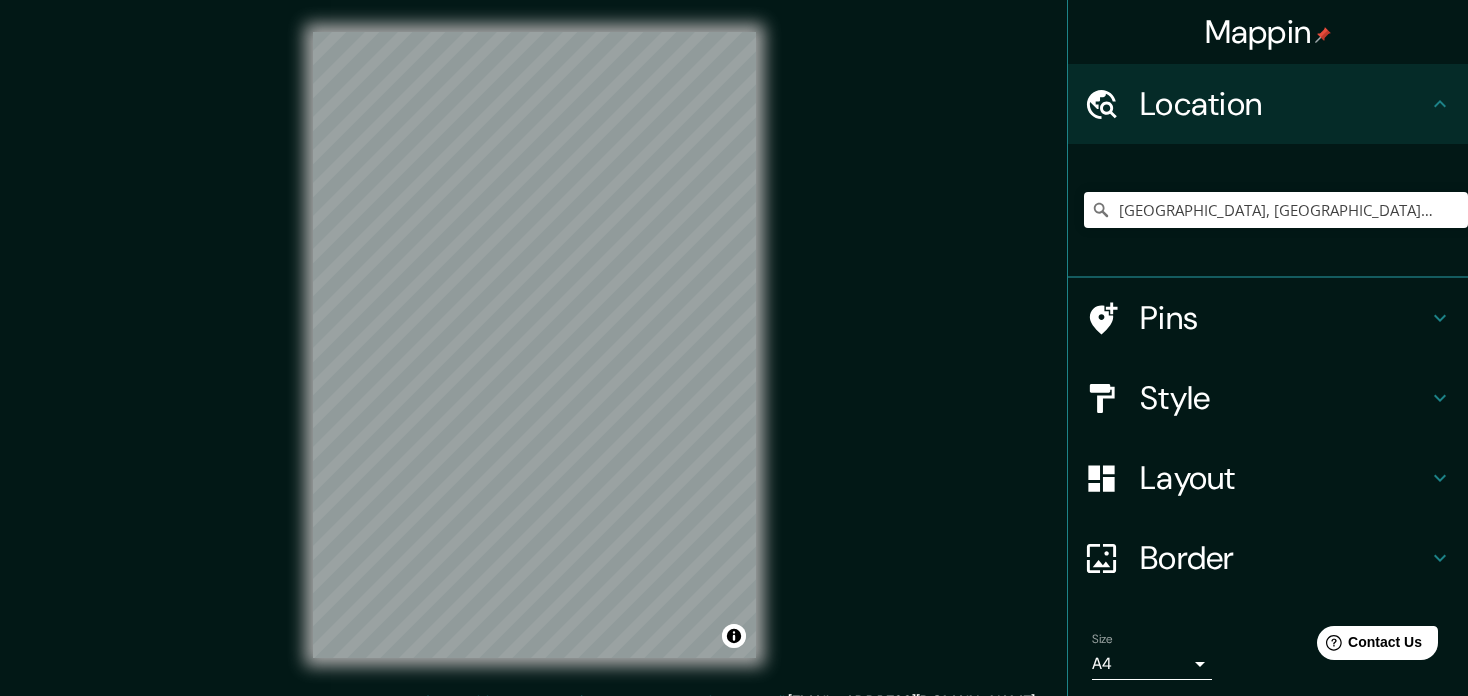 click on "Layout" at bounding box center (1268, 478) 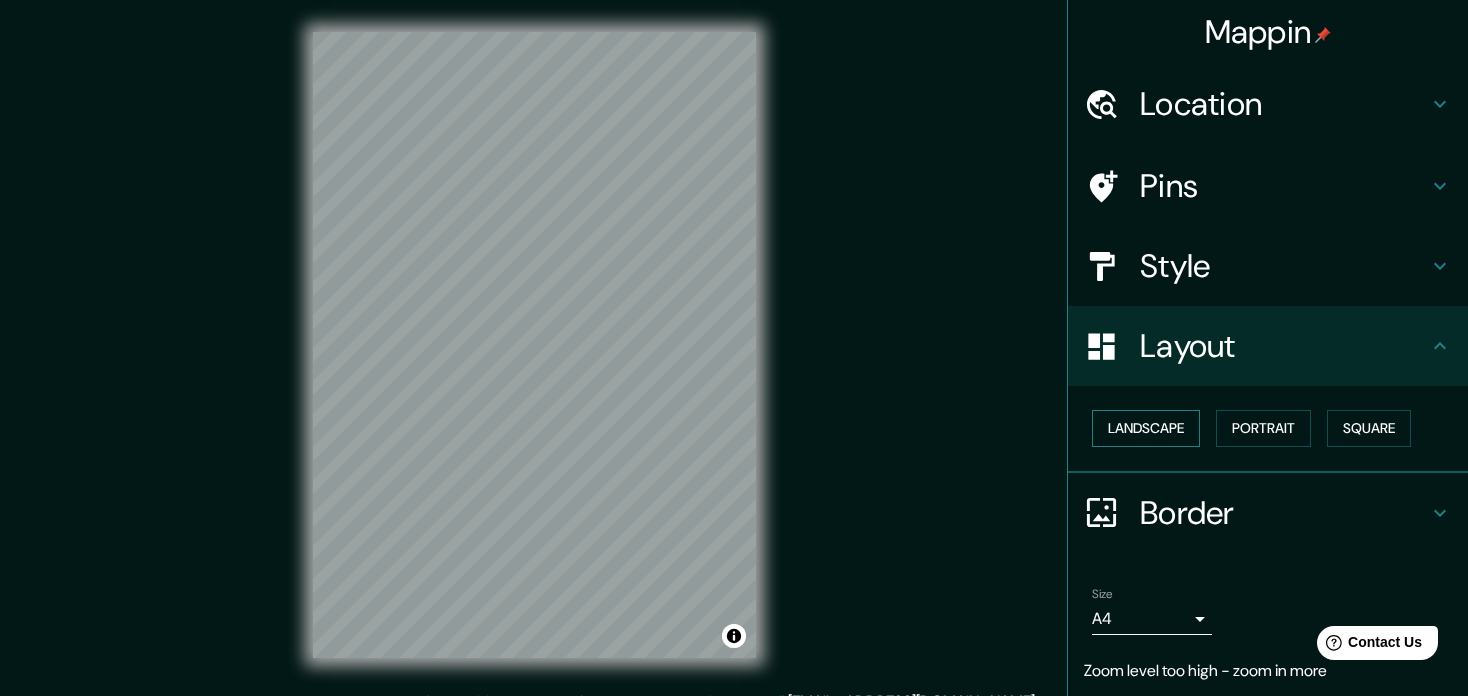 click on "Landscape" at bounding box center (1146, 428) 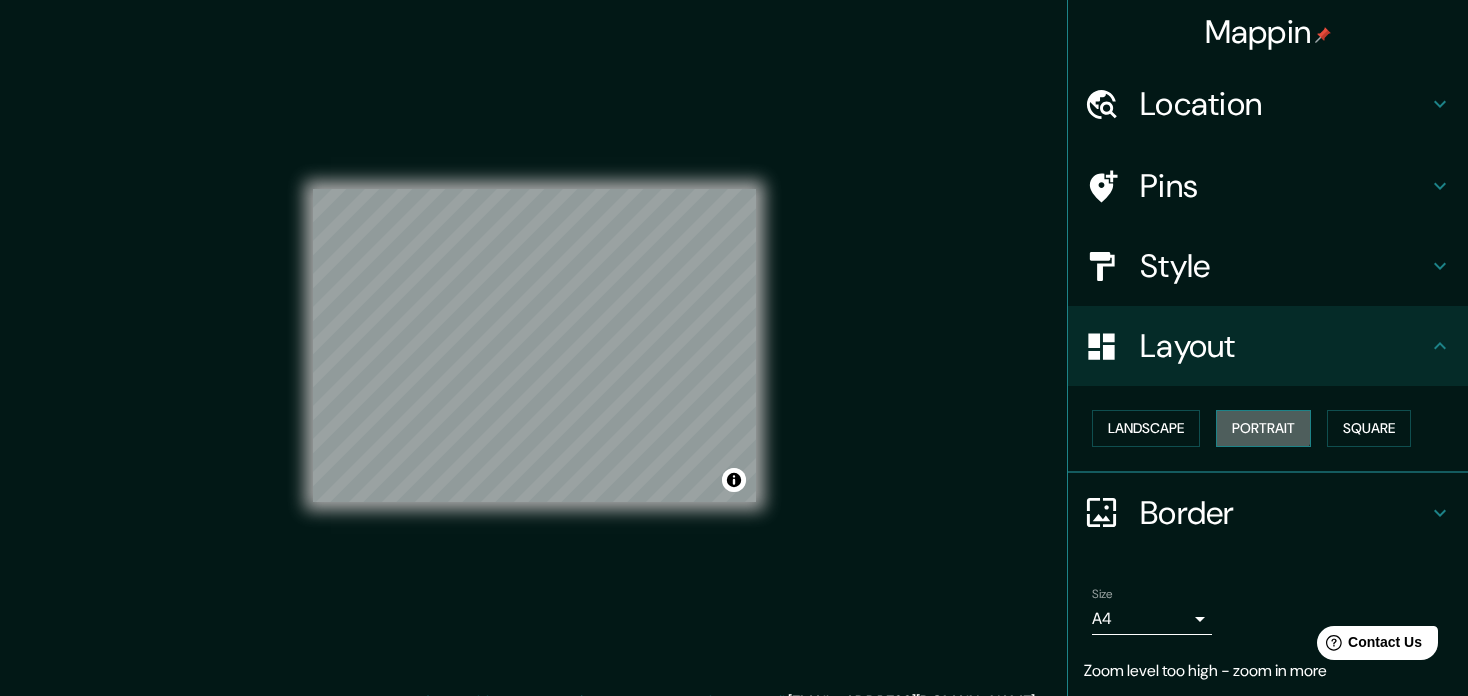 click on "Portrait" at bounding box center [1263, 428] 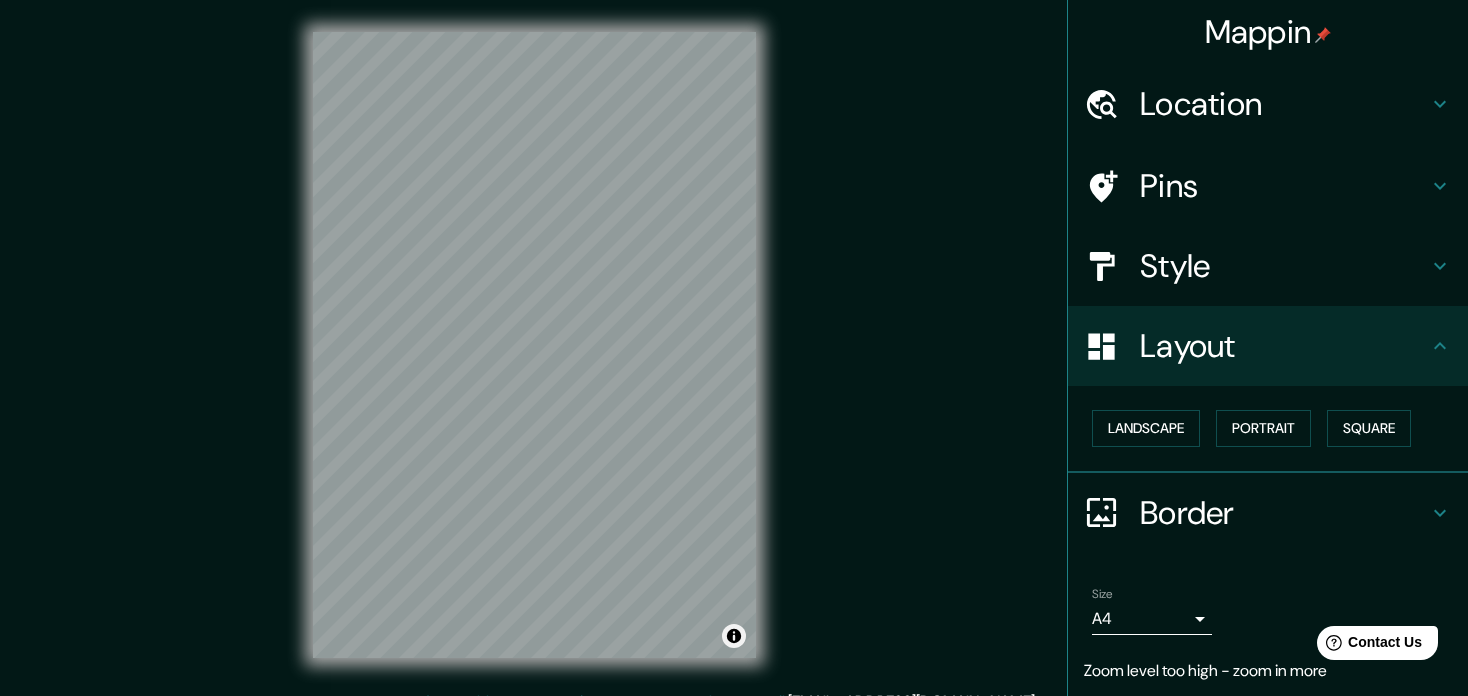click on "© Mapbox   © OpenStreetMap   Improve this map" at bounding box center (534, 345) 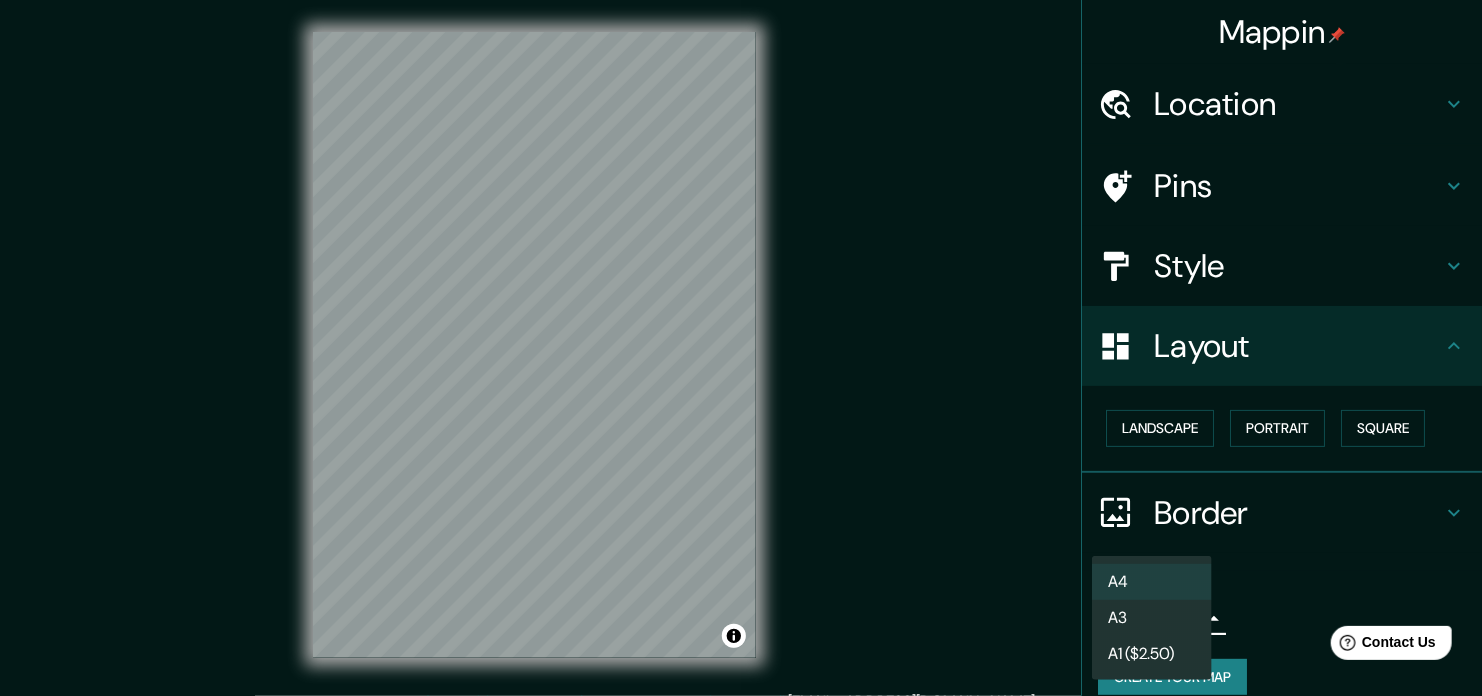click on "Mappin Location Maipú, Región Metropolitana de Santiago, Chile Pins Style Layout Landscape Portrait Square Border Choose a border.  Hint : you can make layers of the frame opaque to create some cool effects. None Simple Transparent Fancy Size A4 single Create your map © Mapbox   © OpenStreetMap   Improve this map Any problems, suggestions, or concerns please email    help@mappin.pro . . .         TRANSLATE with    x     en     English         Arabic Hebrew Polish     Bulgarian Hindi Portuguese     Catalan Hmong Daw Romanian     Chinese Simplified Hungarian Russian     Chinese Traditional Indonesian Slovak     Czech Italian Slovenian     Danish Japanese Spanish     Dutch Klingon Swedish     English Korean Thai     Estonian Latvian Turkish     Finnish Lithuanian Ukrainian     French Malay Urdu     German Maltese Vietnamese     Greek Norwegian Welsh     Haitian Creole Persian                                           TRANSLATE with         COPY THE URL BELOW                         Back" at bounding box center [741, 348] 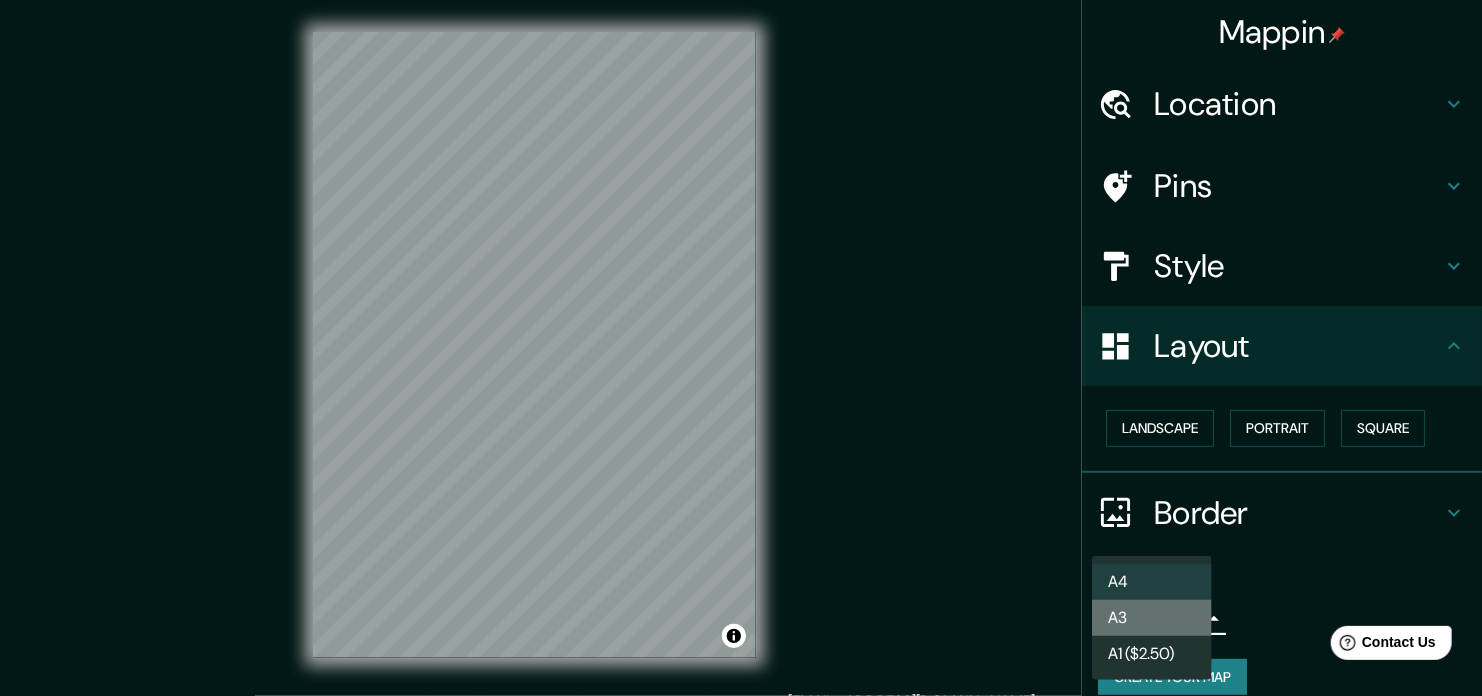 click on "A3" at bounding box center [1152, 618] 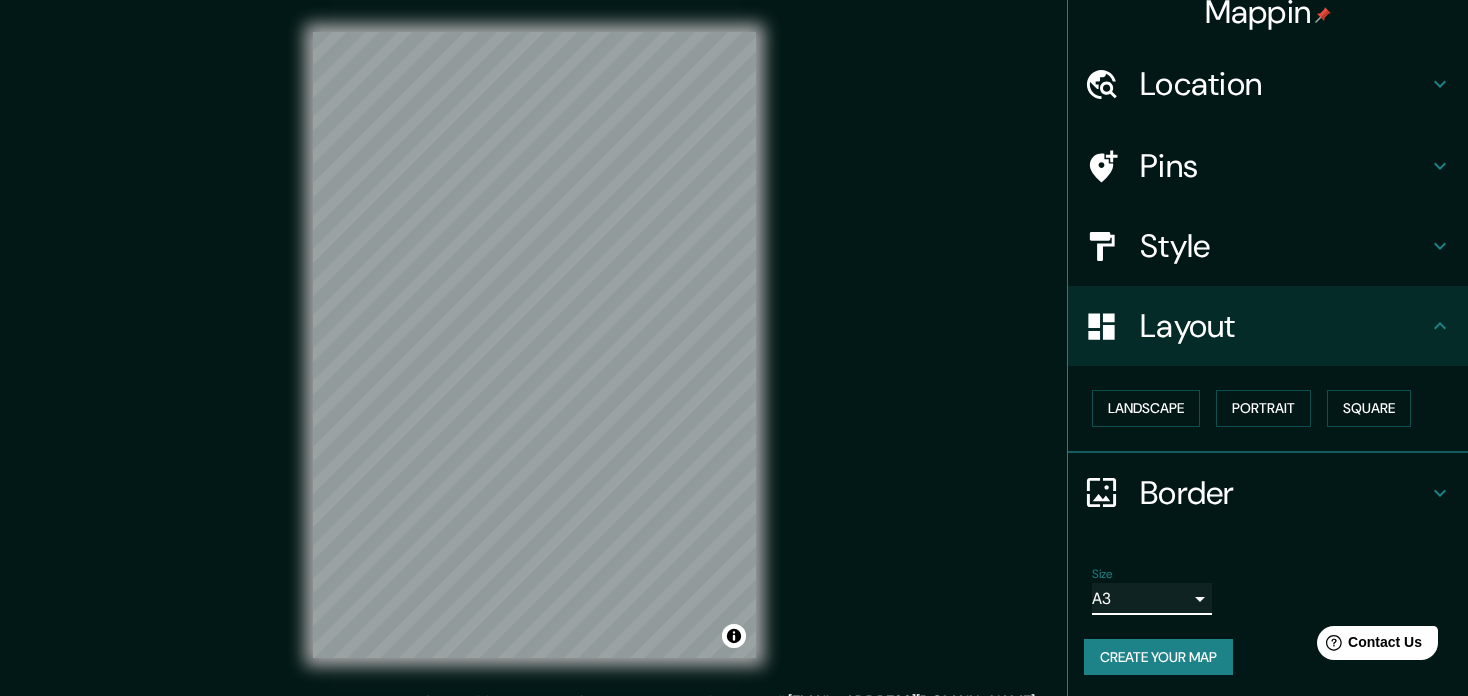 scroll, scrollTop: 21, scrollLeft: 0, axis: vertical 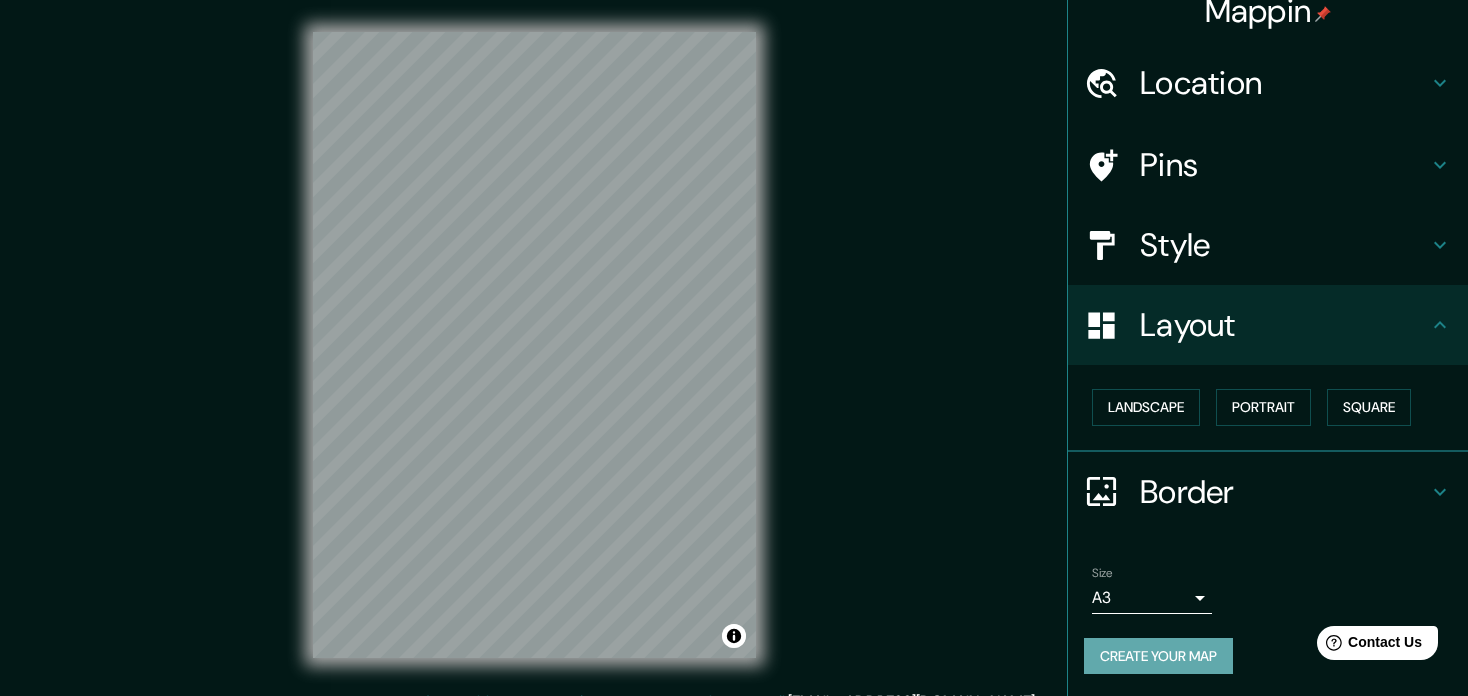 click on "Create your map" at bounding box center [1158, 656] 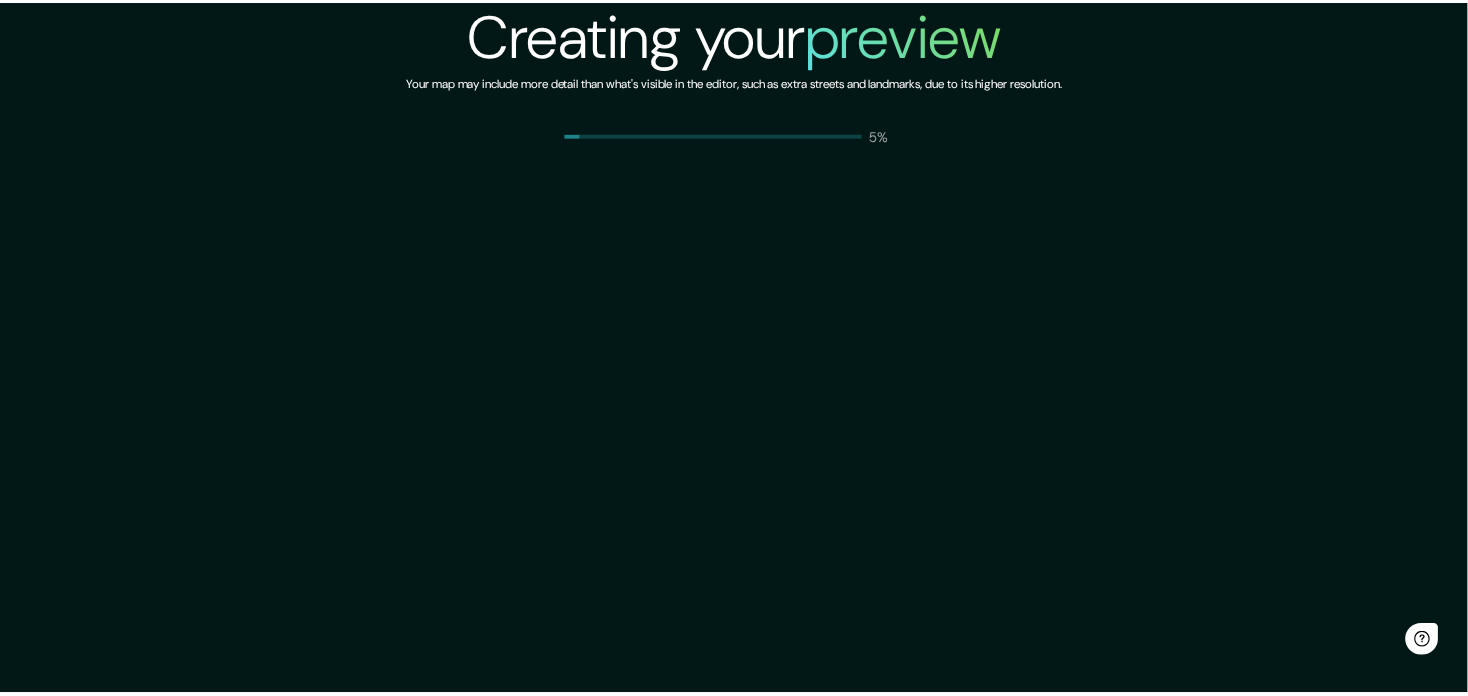 scroll, scrollTop: 0, scrollLeft: 0, axis: both 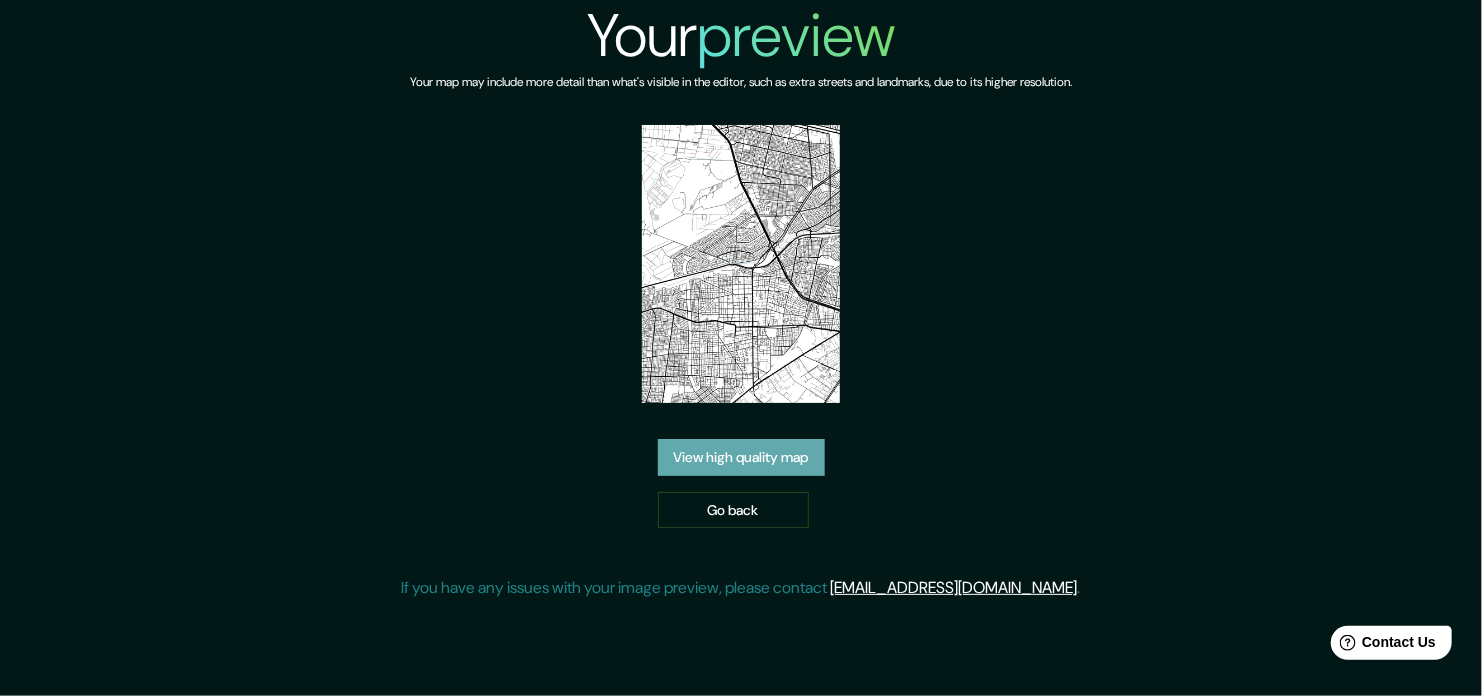click on "View high quality map" at bounding box center (741, 457) 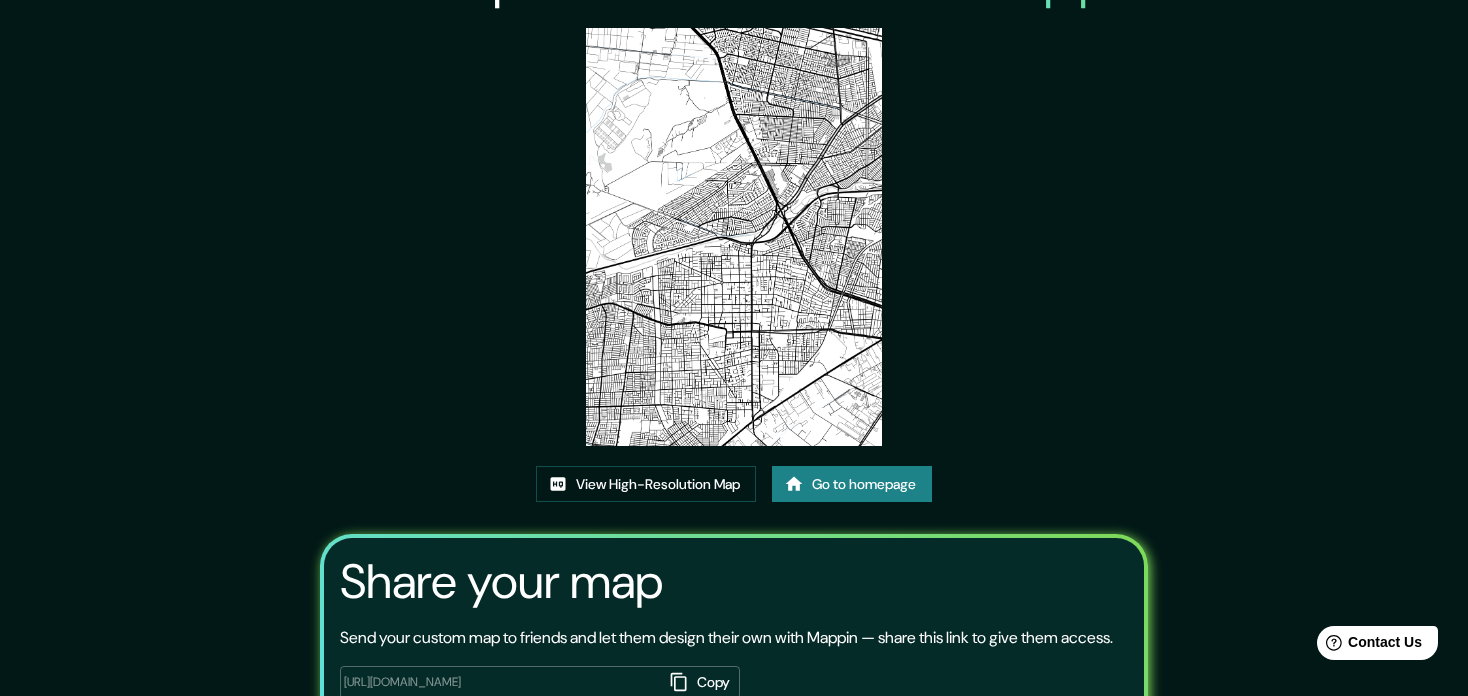 scroll, scrollTop: 197, scrollLeft: 0, axis: vertical 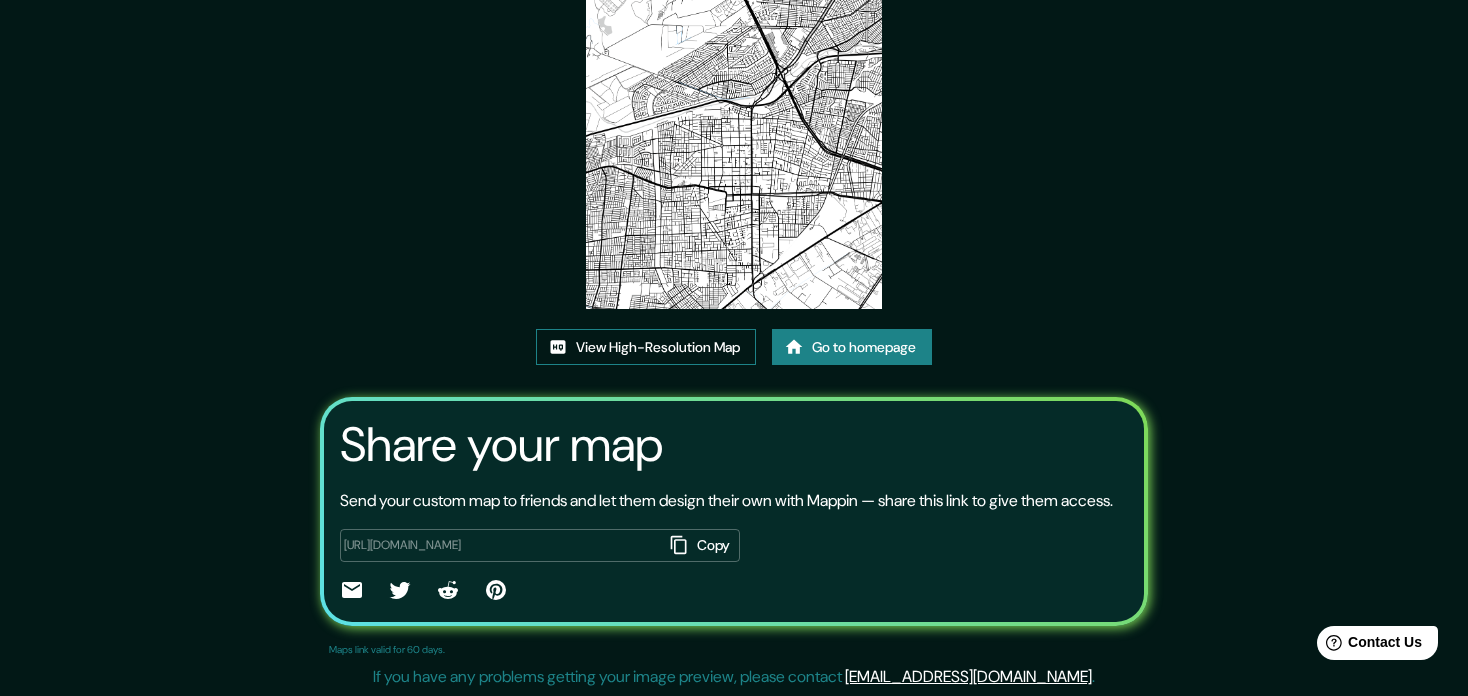 click on "View High-Resolution Map" at bounding box center (646, 347) 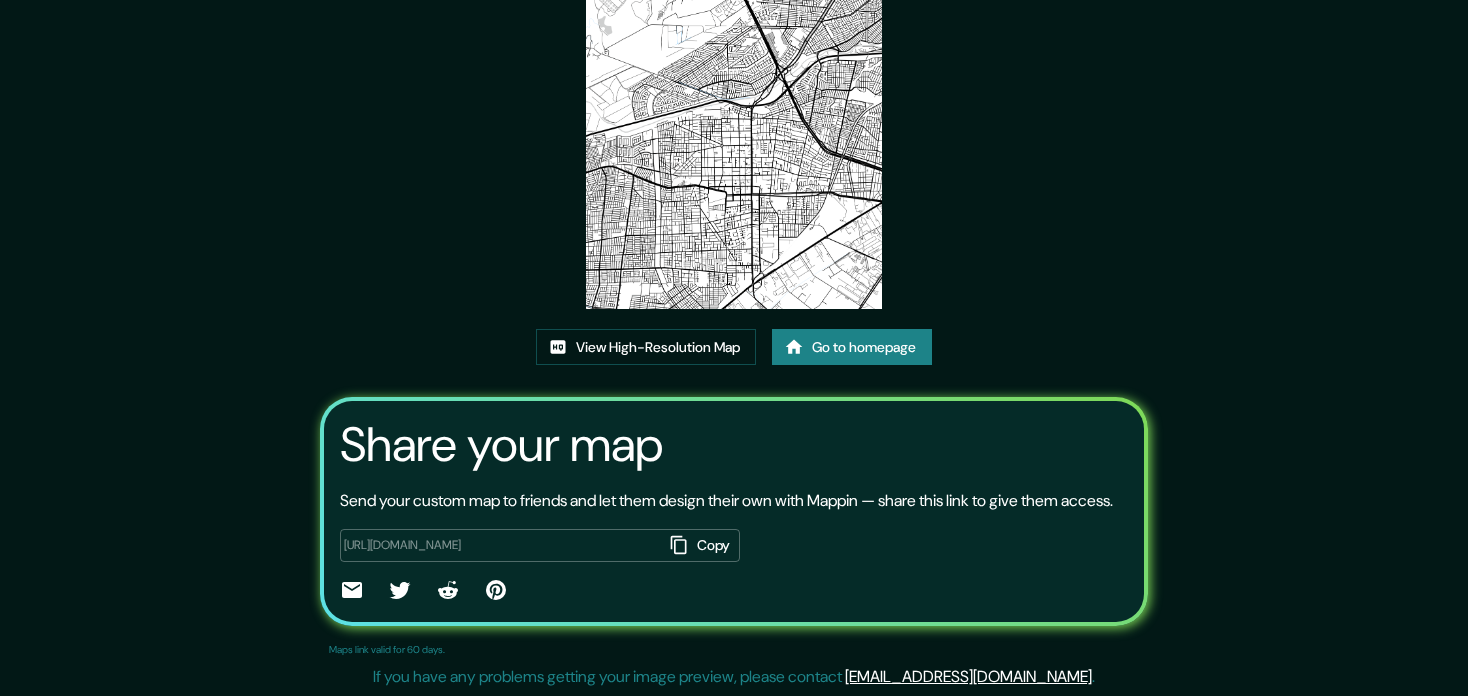 scroll, scrollTop: 197, scrollLeft: 0, axis: vertical 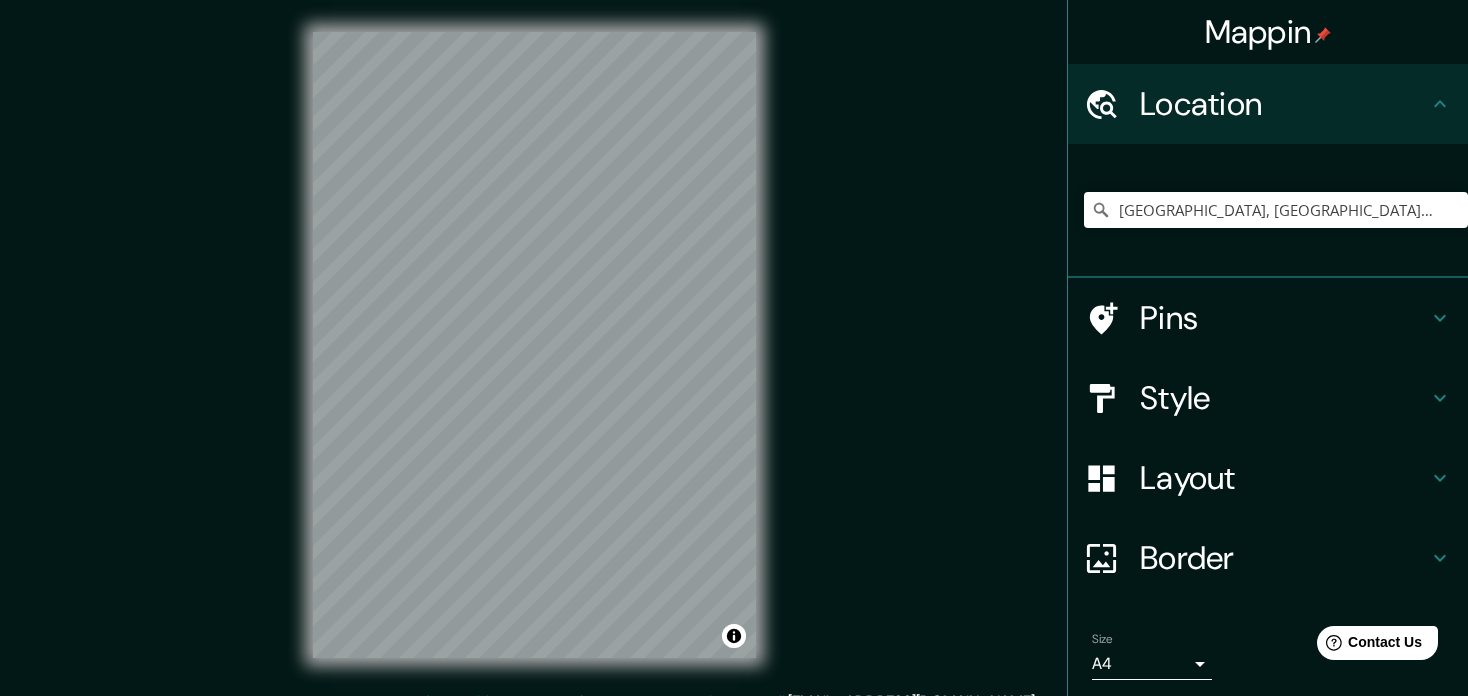 click on "© Mapbox   © OpenStreetMap   Improve this map" at bounding box center (534, 345) 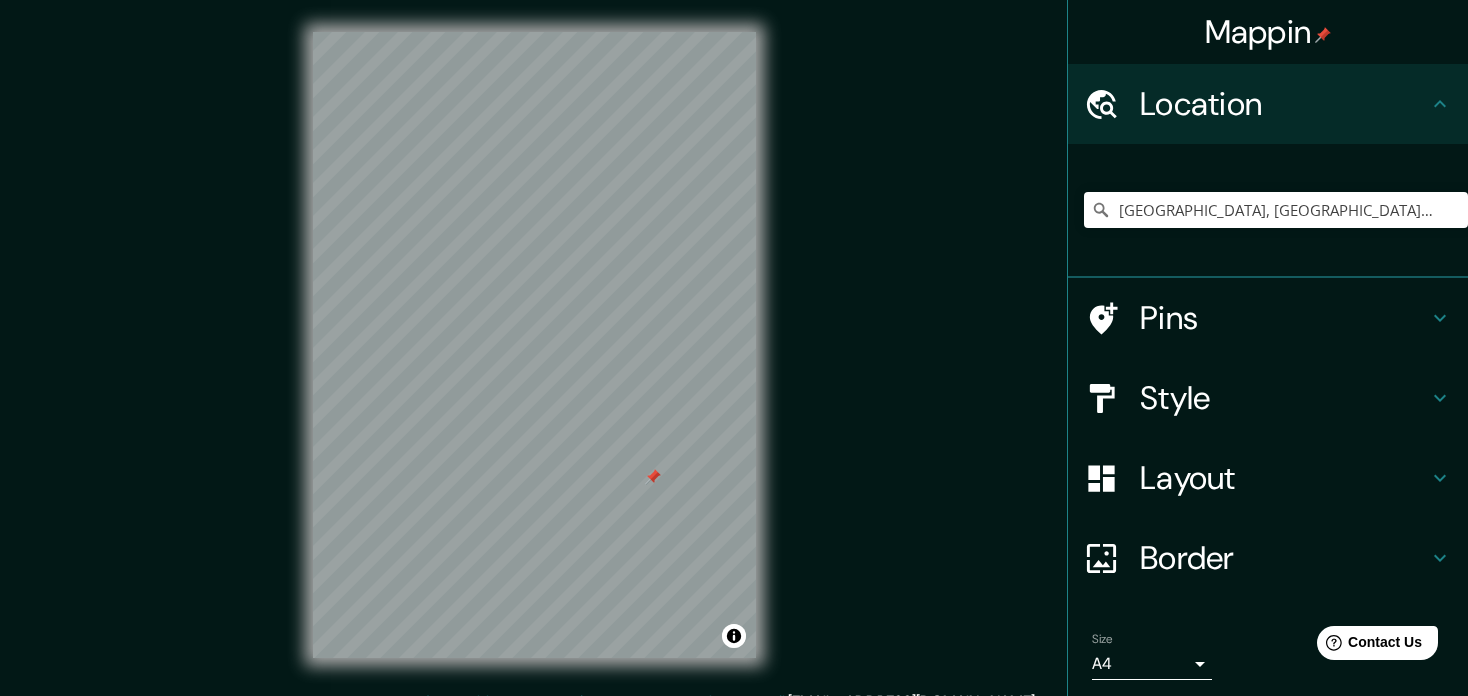 click at bounding box center [653, 477] 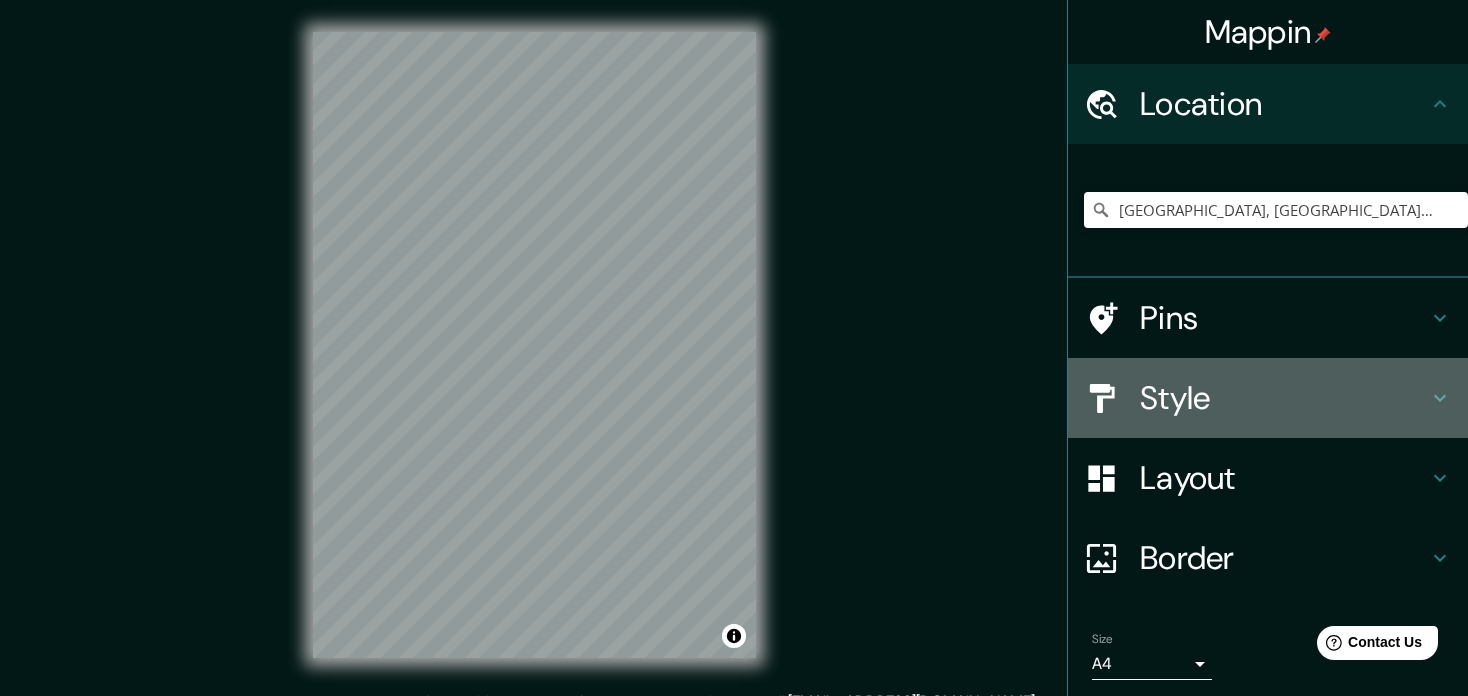 click on "Style" at bounding box center [1284, 398] 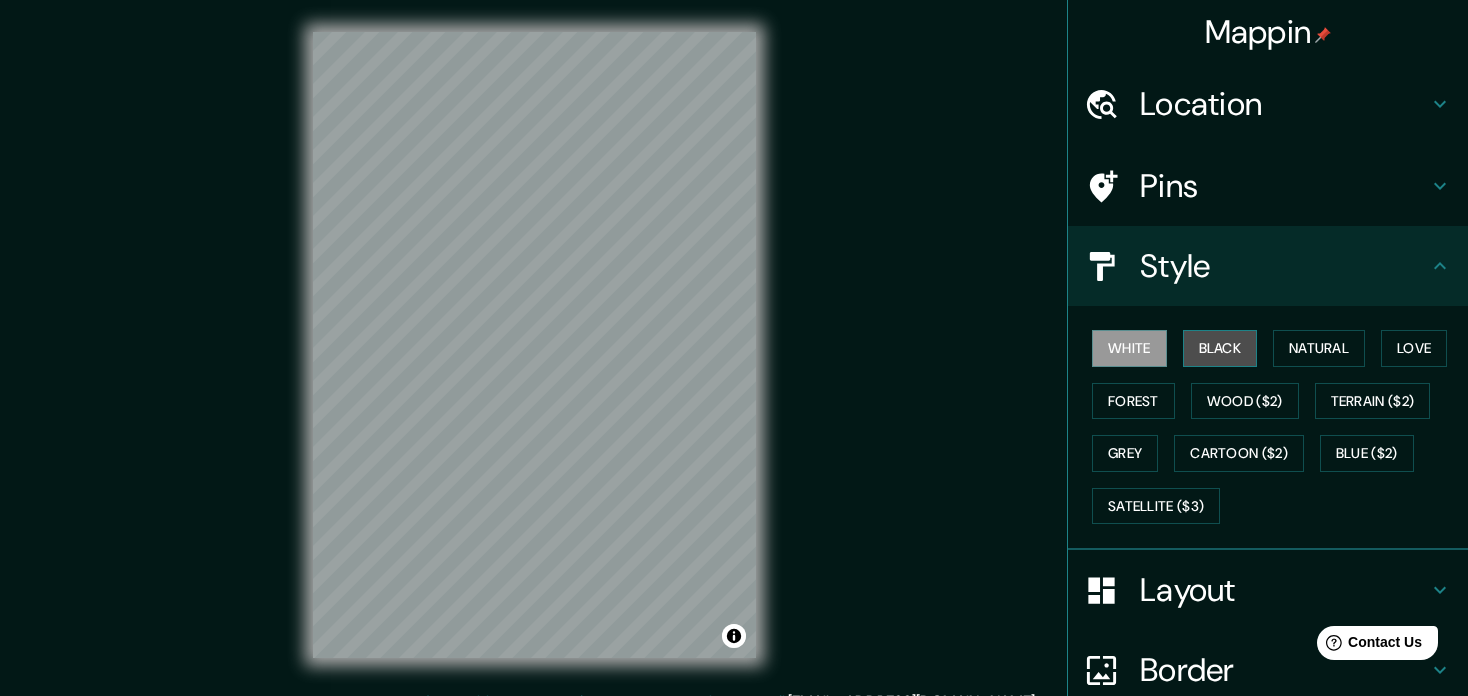 click on "Black" at bounding box center [1220, 348] 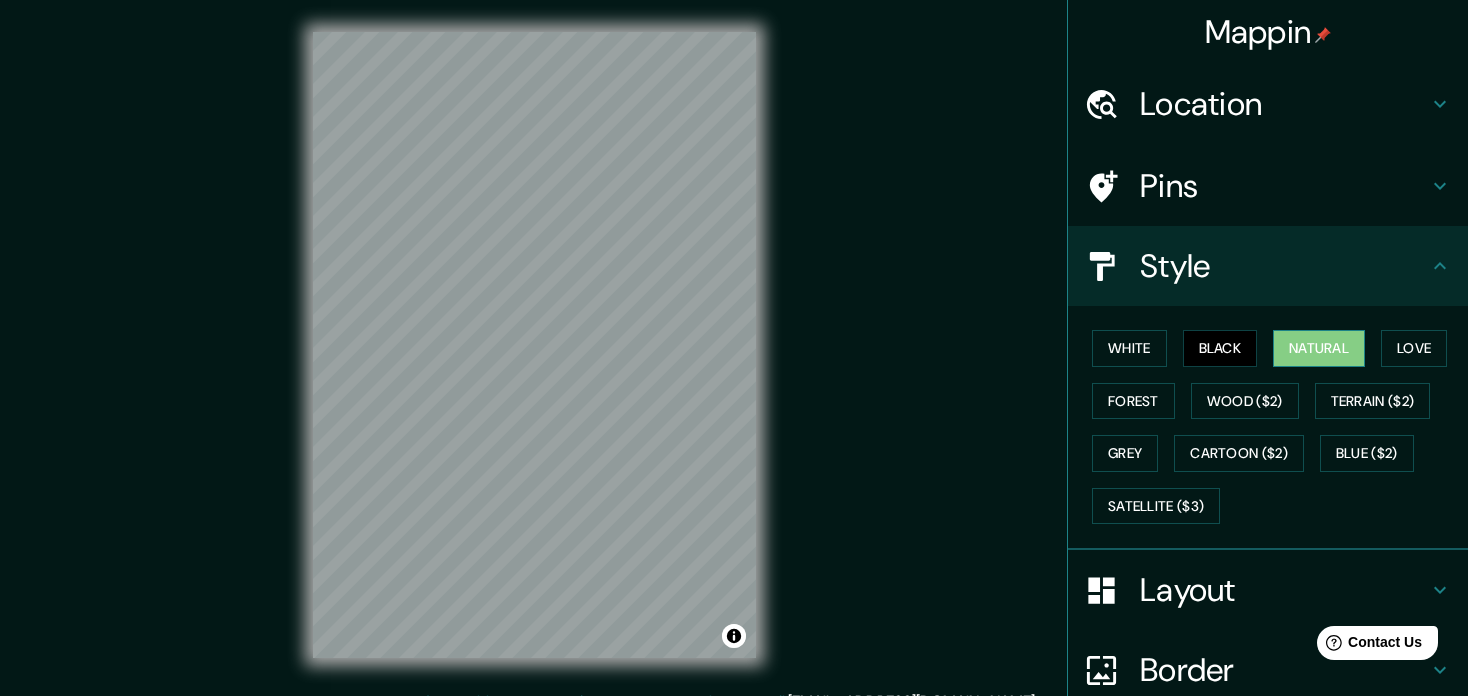 click on "Natural" at bounding box center [1319, 348] 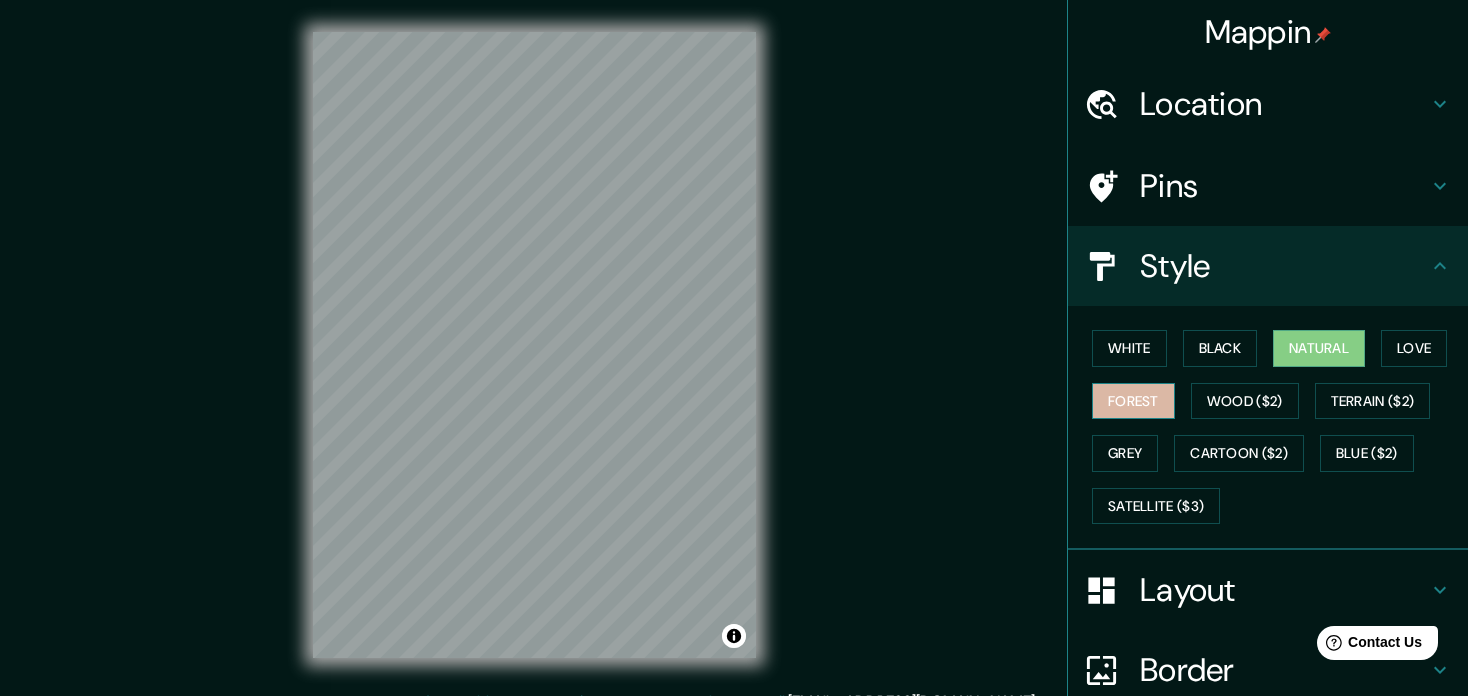 click on "Forest" at bounding box center (1133, 401) 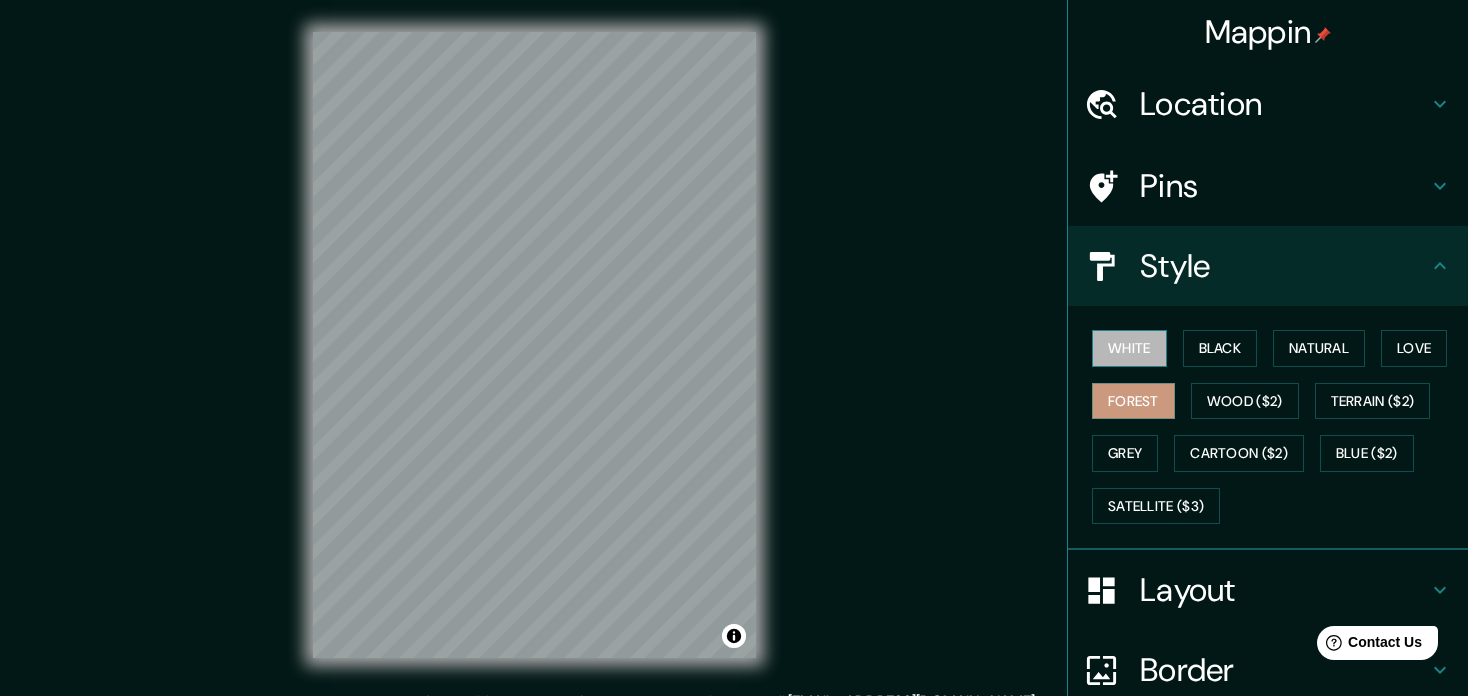 click on "White" at bounding box center (1129, 348) 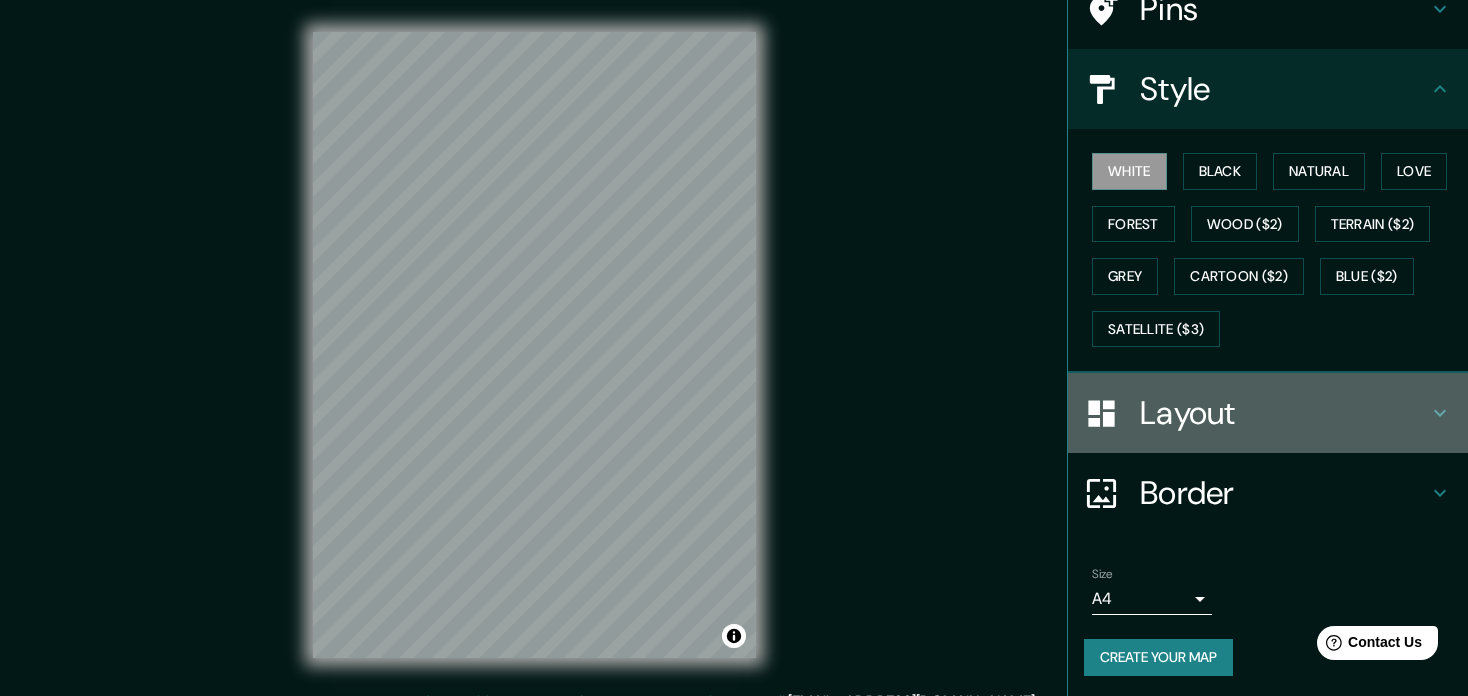 click on "Layout" at bounding box center [1284, 413] 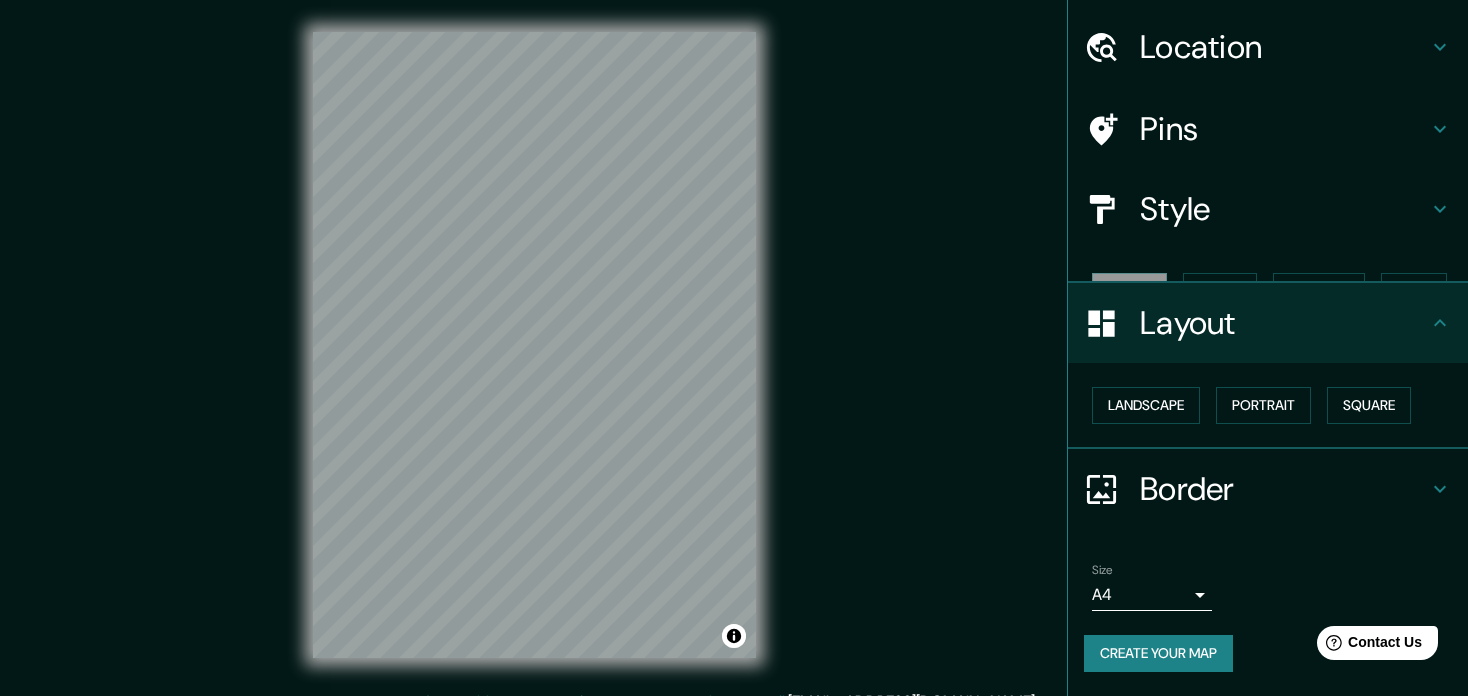 scroll, scrollTop: 21, scrollLeft: 0, axis: vertical 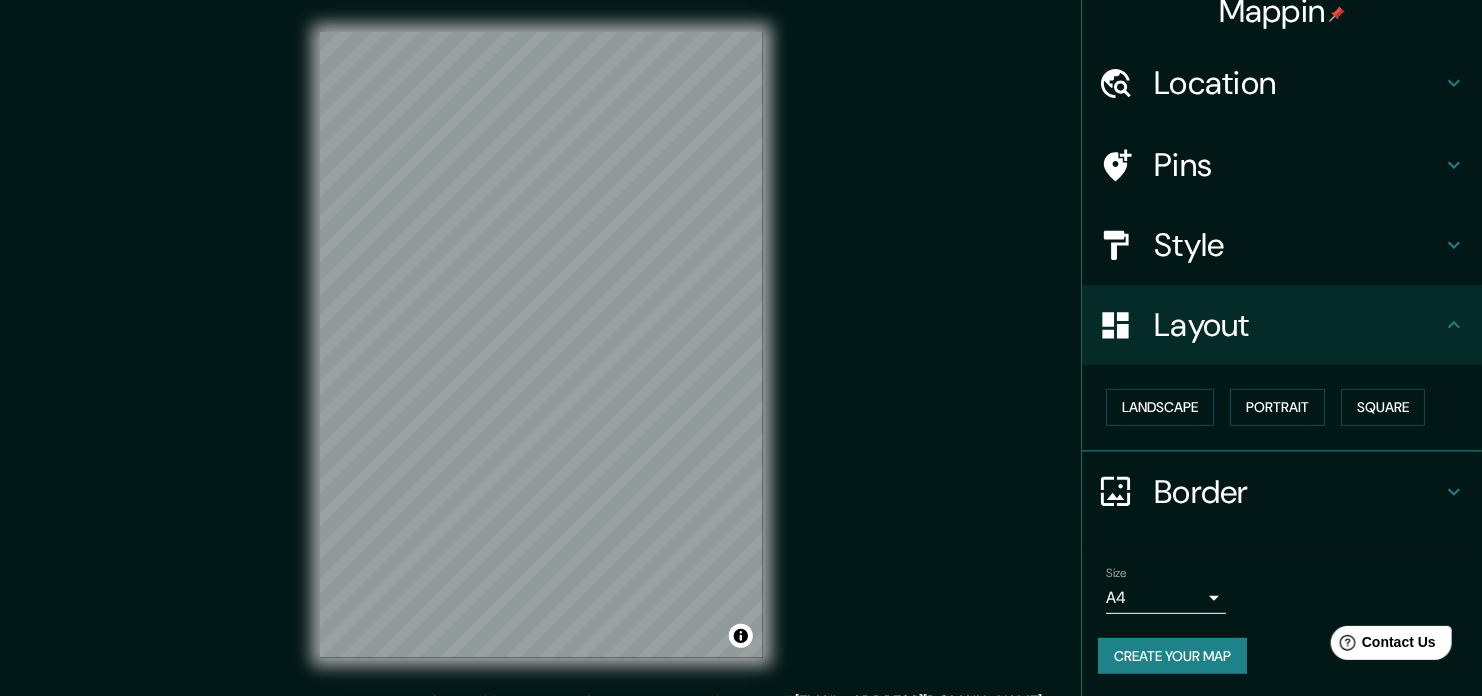 click on "Mappin Location Maipú, Región Metropolitana de Santiago, Chile Pins Style Layout Landscape Portrait Square Border Choose a border.  Hint : you can make layers of the frame opaque to create some cool effects. None Simple Transparent Fancy Size A4 single Create your map © Mapbox   © OpenStreetMap   Improve this map Any problems, suggestions, or concerns please email    help@mappin.pro . . .         TRANSLATE with    x     en     English         Arabic Hebrew Polish     Bulgarian Hindi Portuguese     Catalan Hmong Daw Romanian     Chinese Simplified Hungarian Russian     Chinese Traditional Indonesian Slovak     Czech Italian Slovenian     Danish Japanese Spanish     Dutch Klingon Swedish     English Korean Thai     Estonian Latvian Turkish     Finnish Lithuanian Ukrainian     French Malay Urdu     German Maltese Vietnamese     Greek Norwegian Welsh     Haitian Creole Persian                                           TRANSLATE with         COPY THE URL BELOW                         Back" at bounding box center [741, 348] 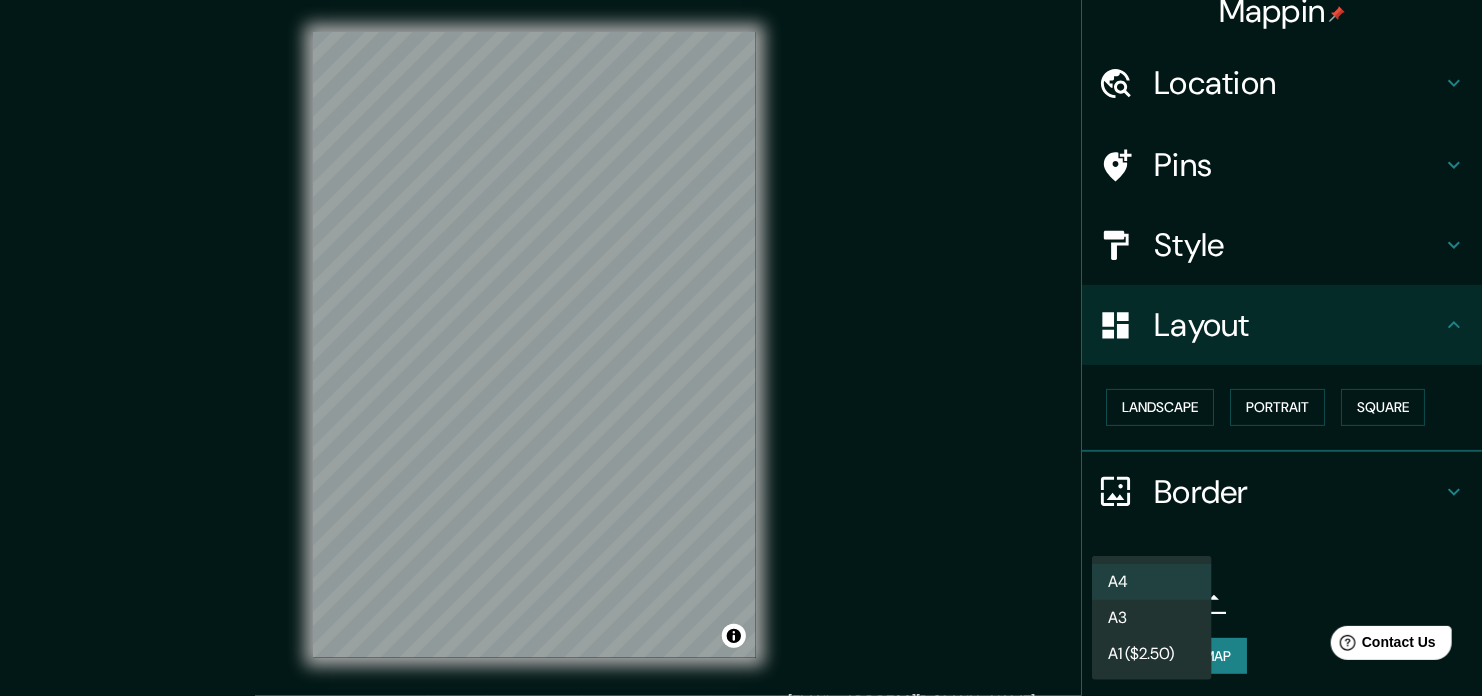 click on "A3" at bounding box center [1152, 618] 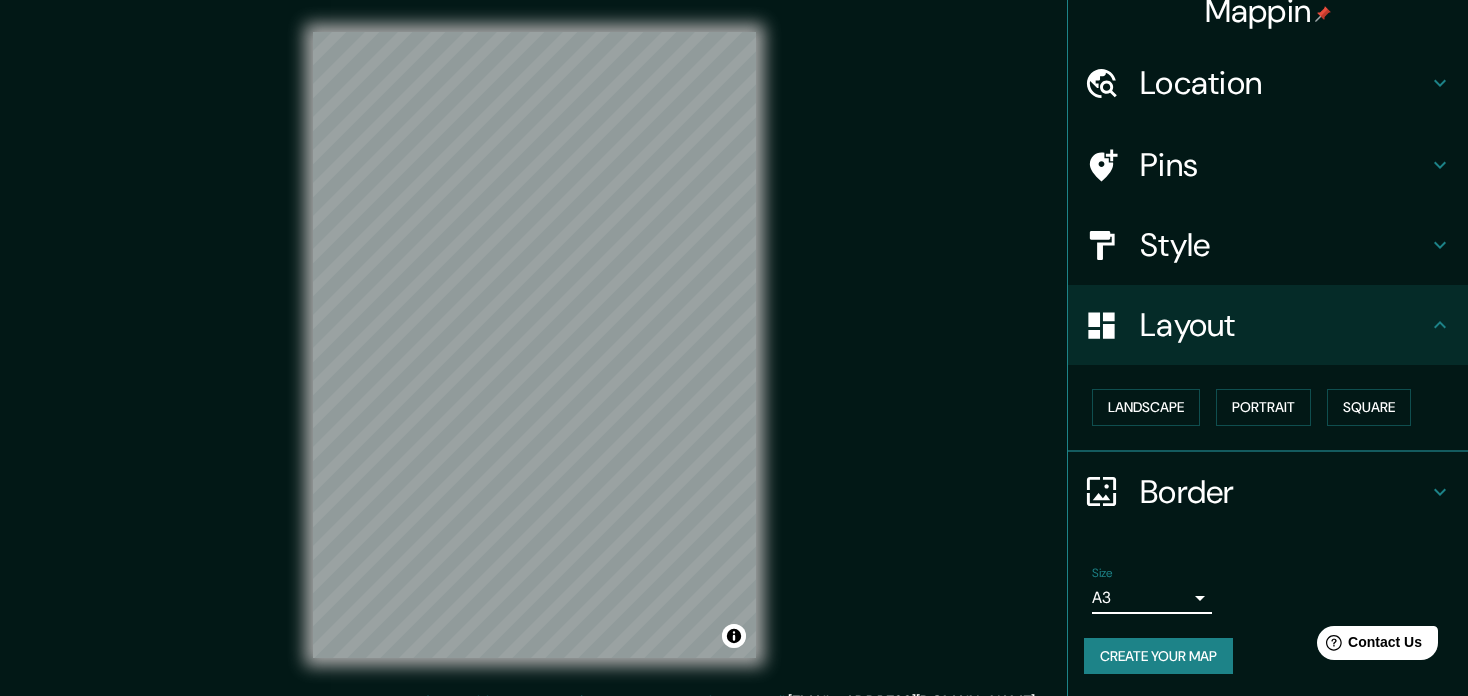 click on "Create your map" at bounding box center (1158, 656) 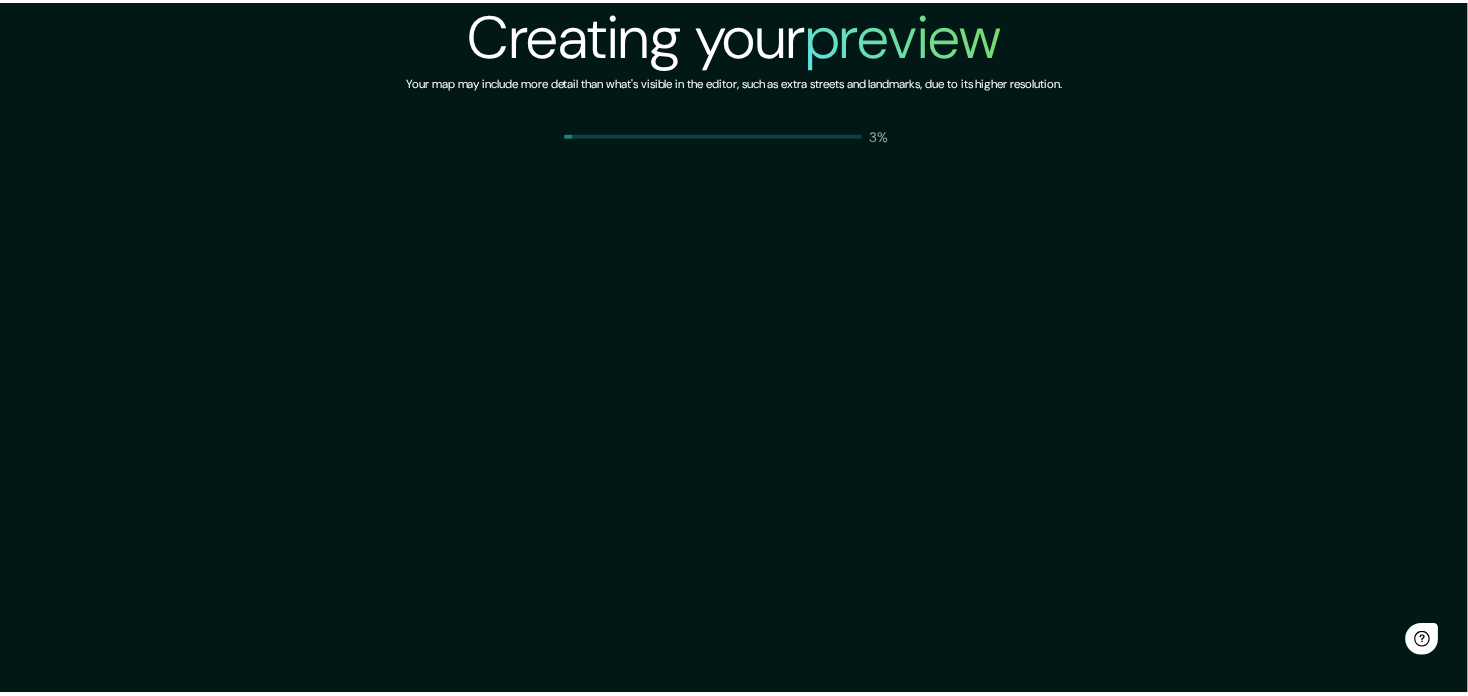 scroll, scrollTop: 0, scrollLeft: 0, axis: both 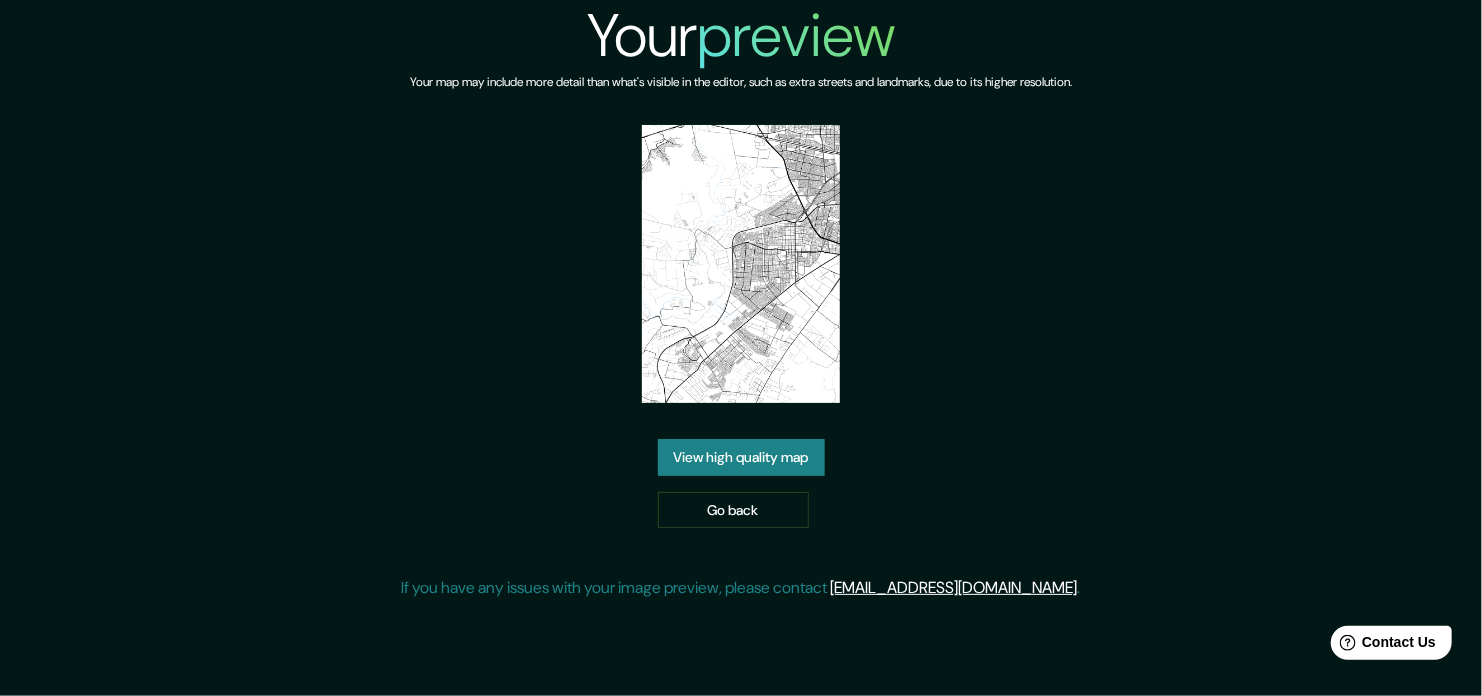 click on "View high quality map" at bounding box center (741, 457) 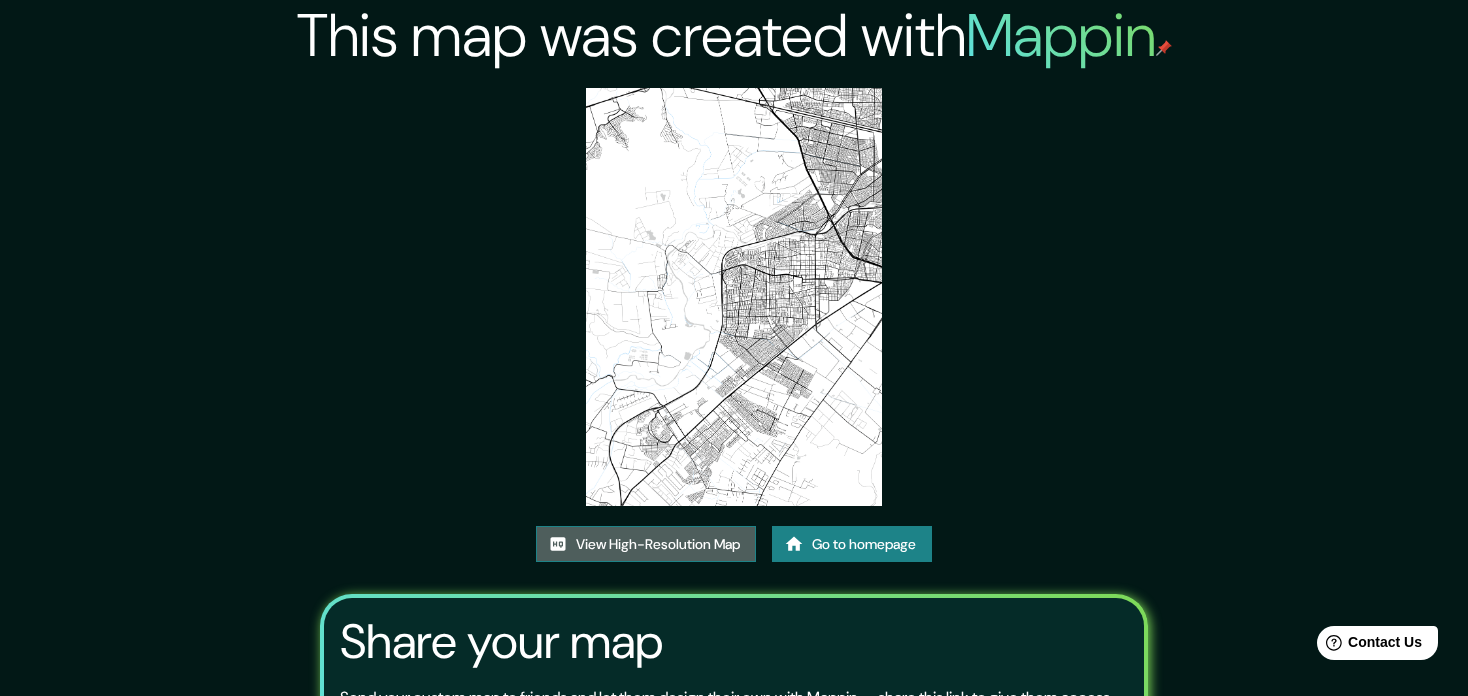 click on "View High-Resolution Map" at bounding box center [646, 544] 